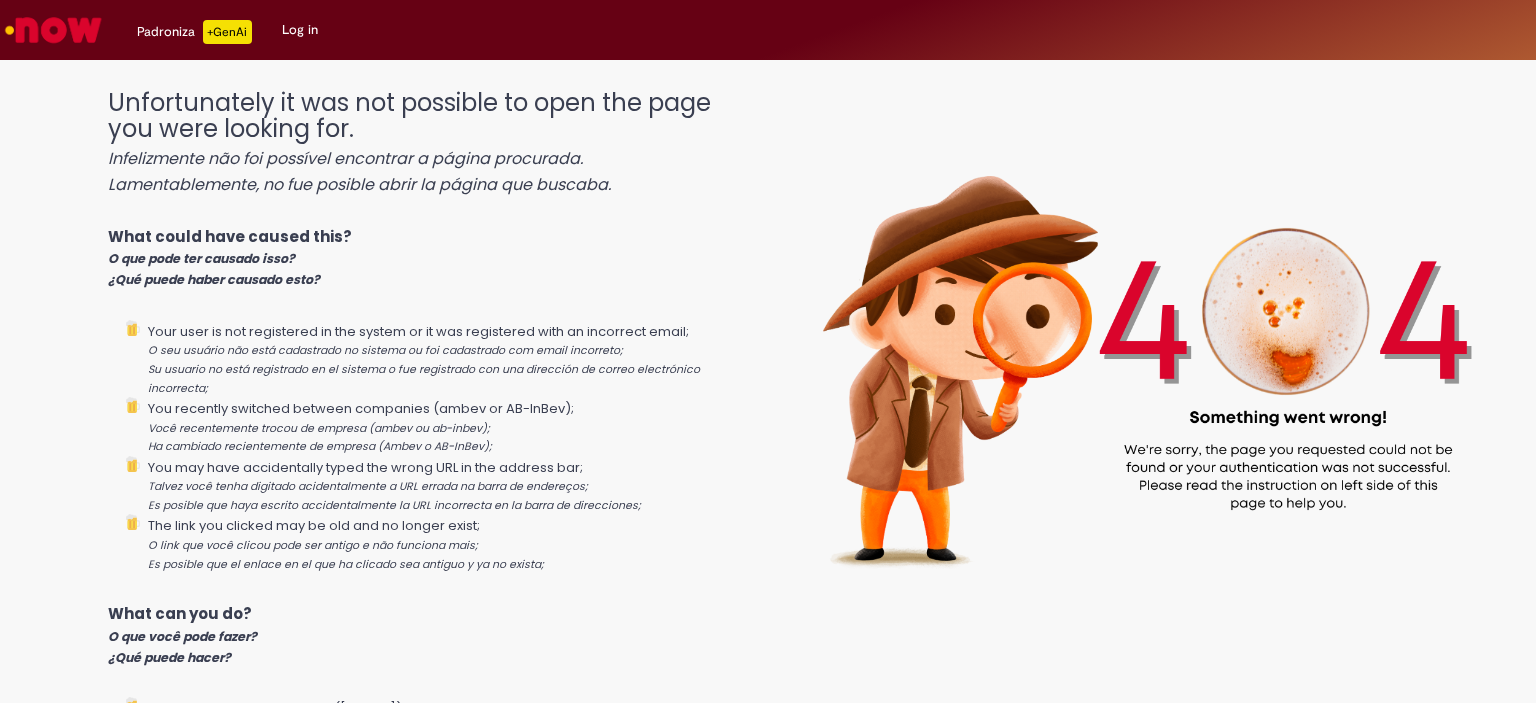 scroll, scrollTop: 0, scrollLeft: 0, axis: both 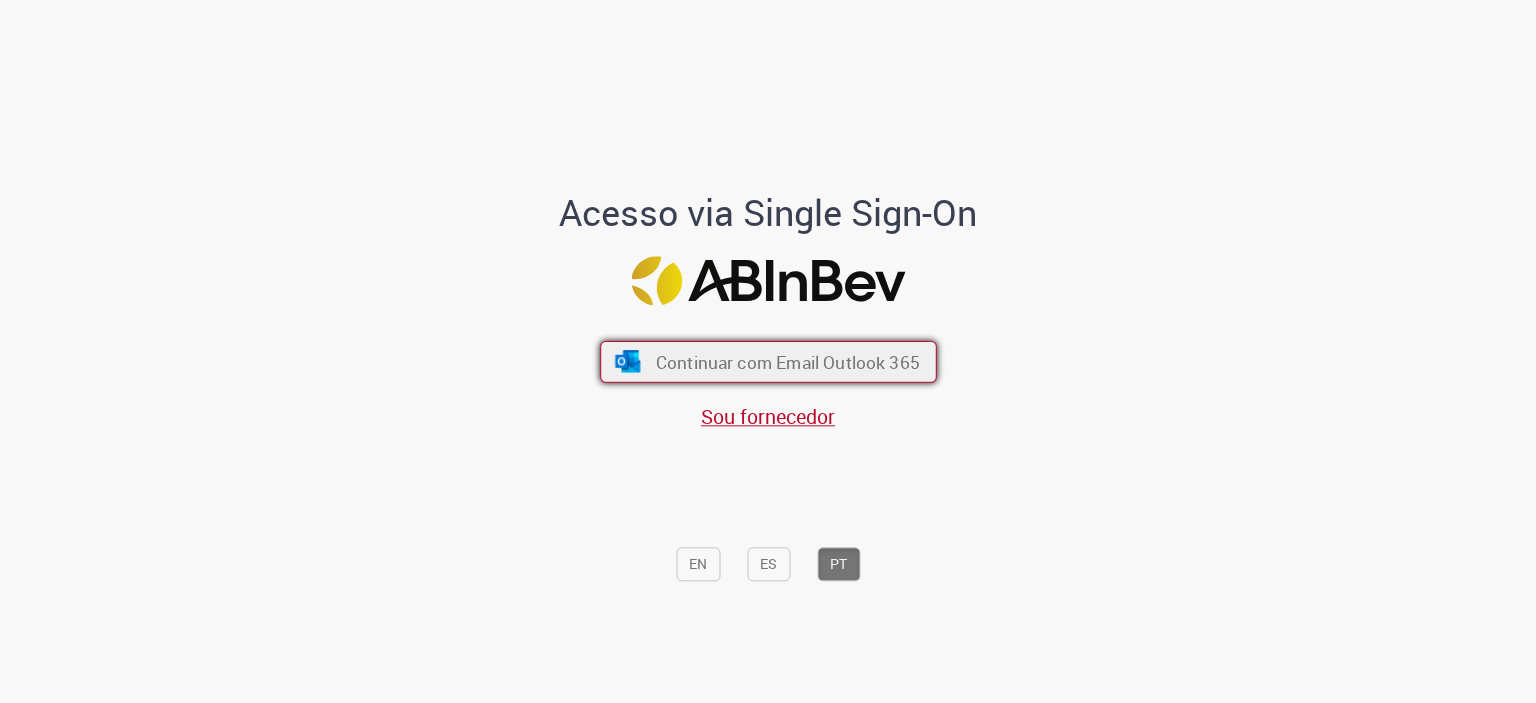 click on "Continuar com Email Outlook 365" at bounding box center (768, 361) 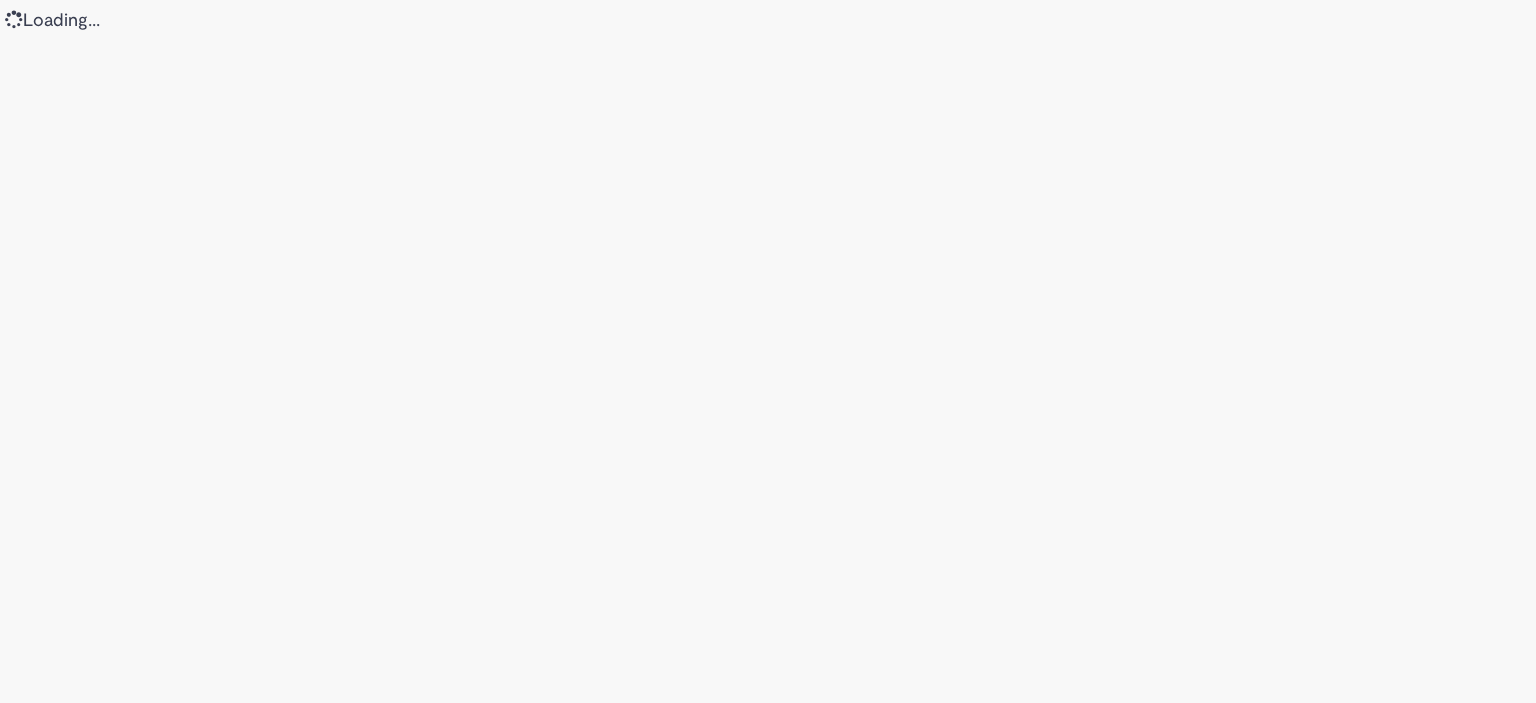 scroll, scrollTop: 0, scrollLeft: 0, axis: both 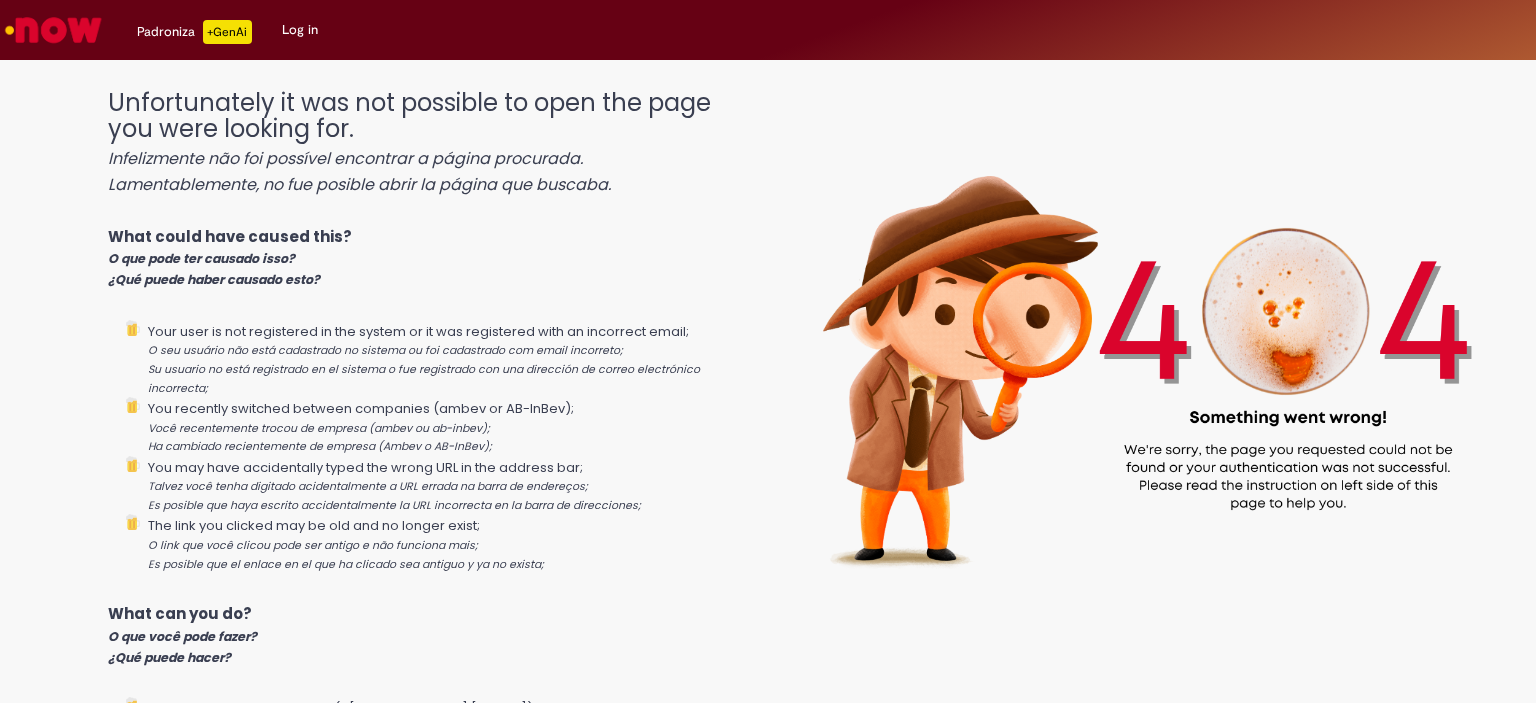 click on "Log in" at bounding box center [300, 30] 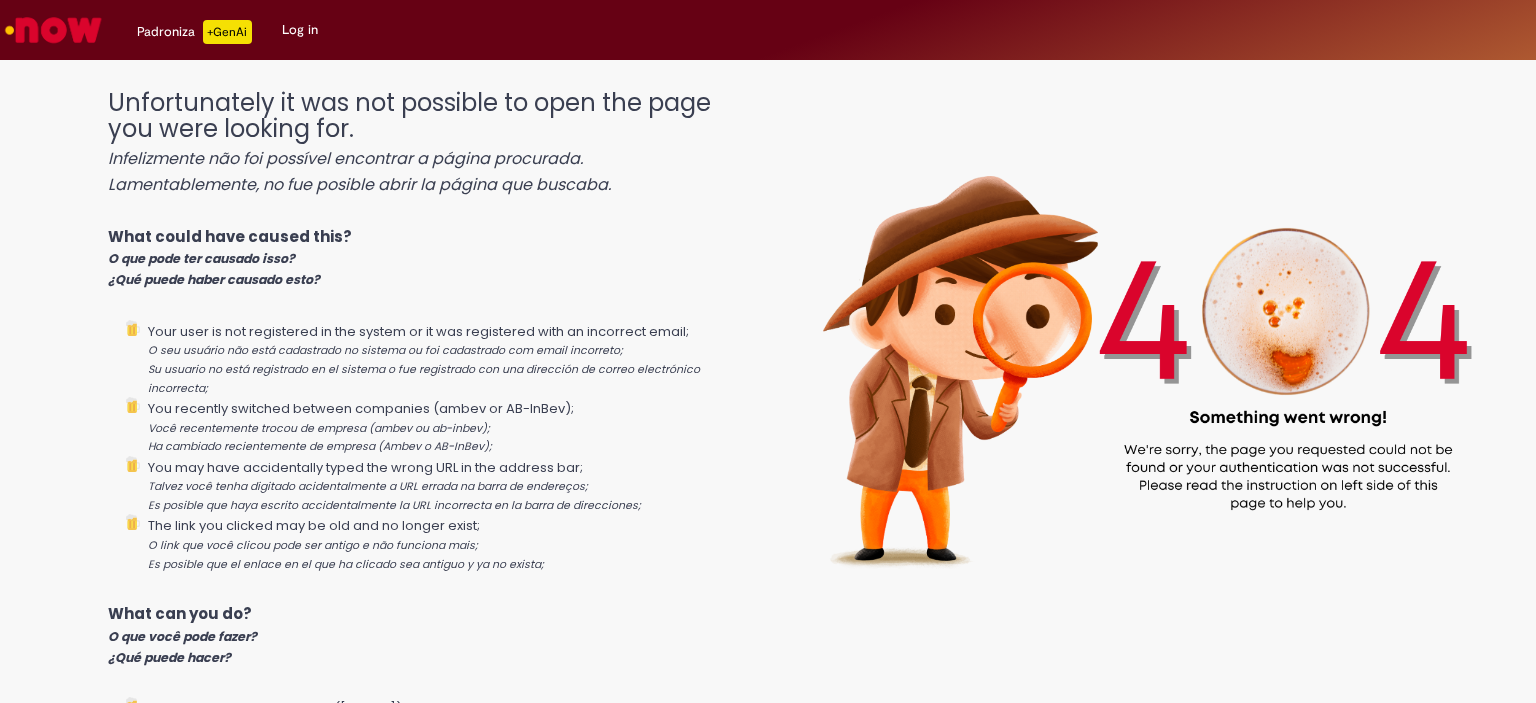 scroll, scrollTop: 0, scrollLeft: 0, axis: both 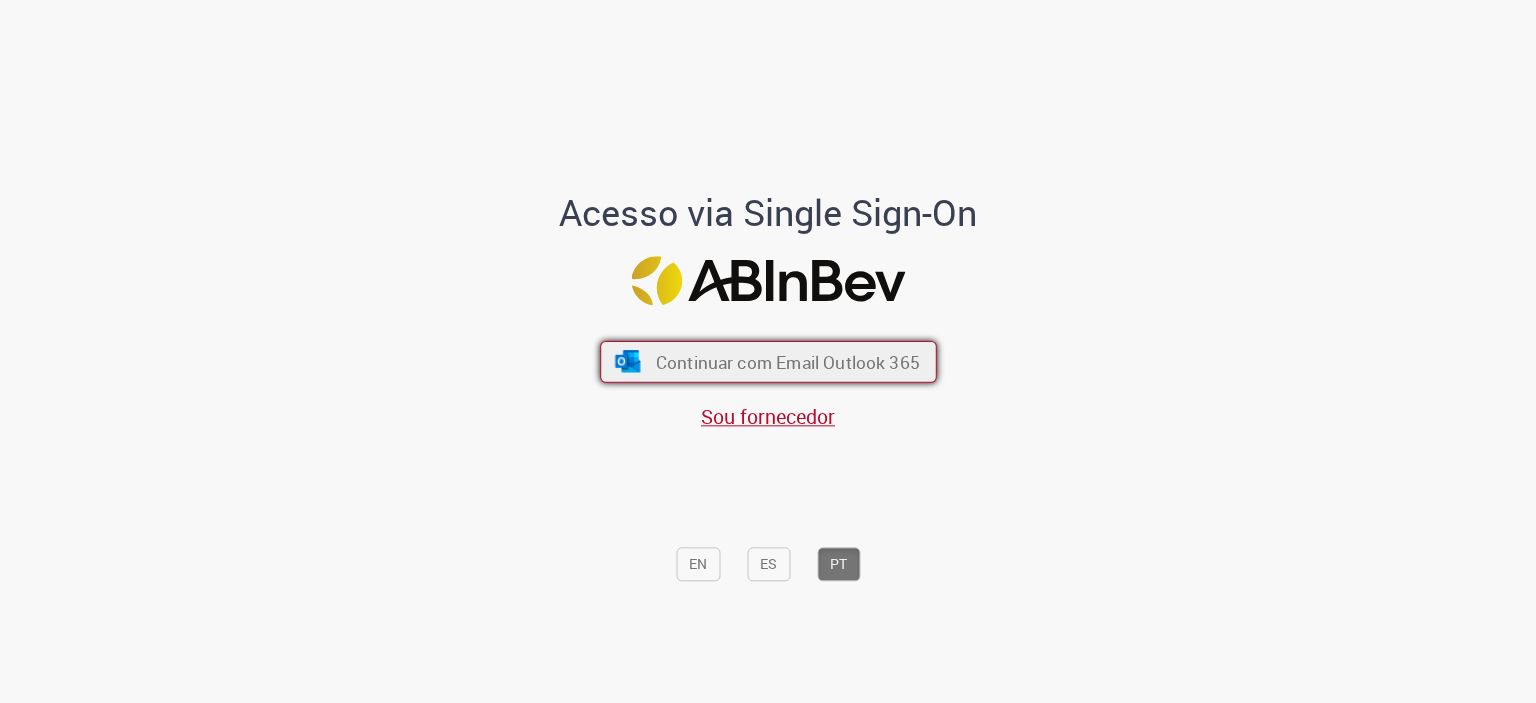 click on "Continuar com Email Outlook 365" at bounding box center [787, 361] 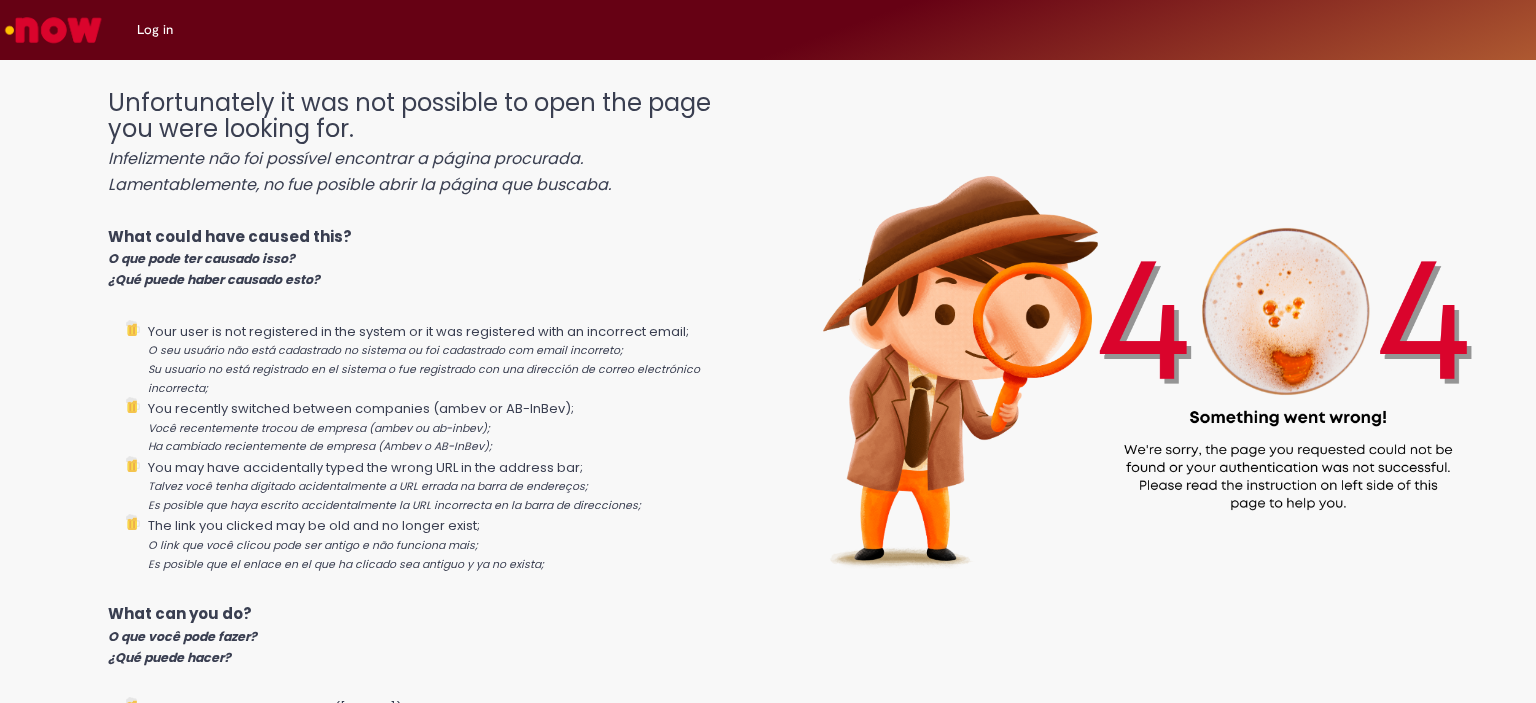scroll, scrollTop: 0, scrollLeft: 0, axis: both 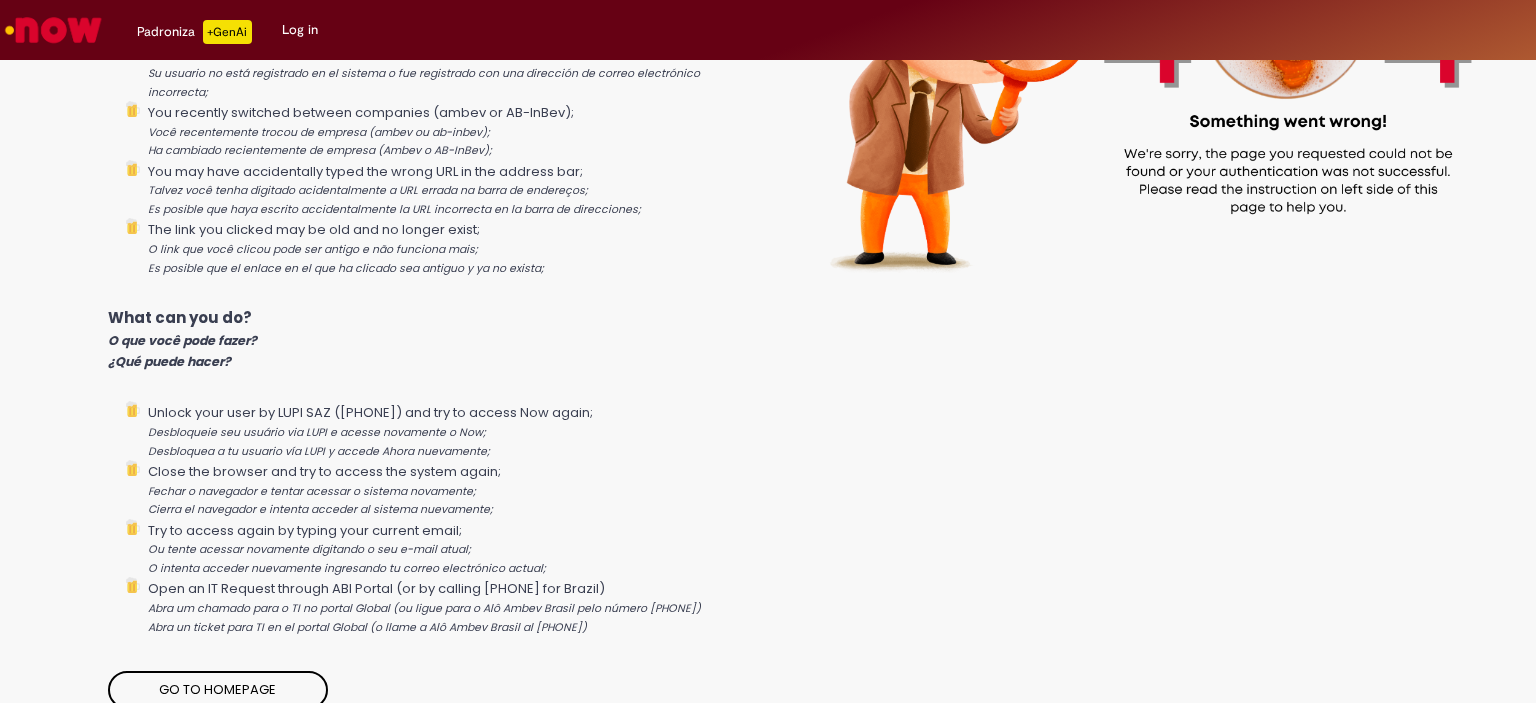 click on "Go to homepage" at bounding box center (218, 690) 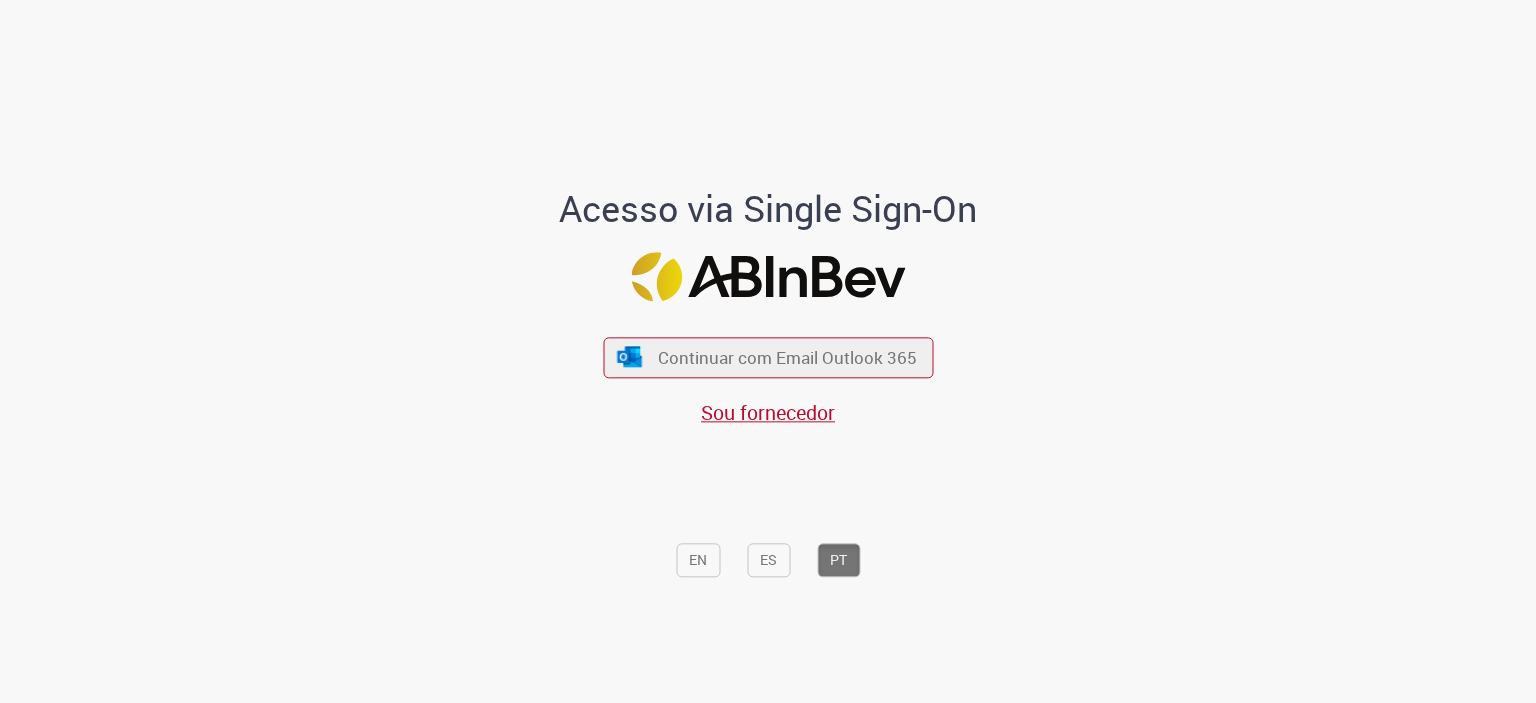 scroll, scrollTop: 0, scrollLeft: 0, axis: both 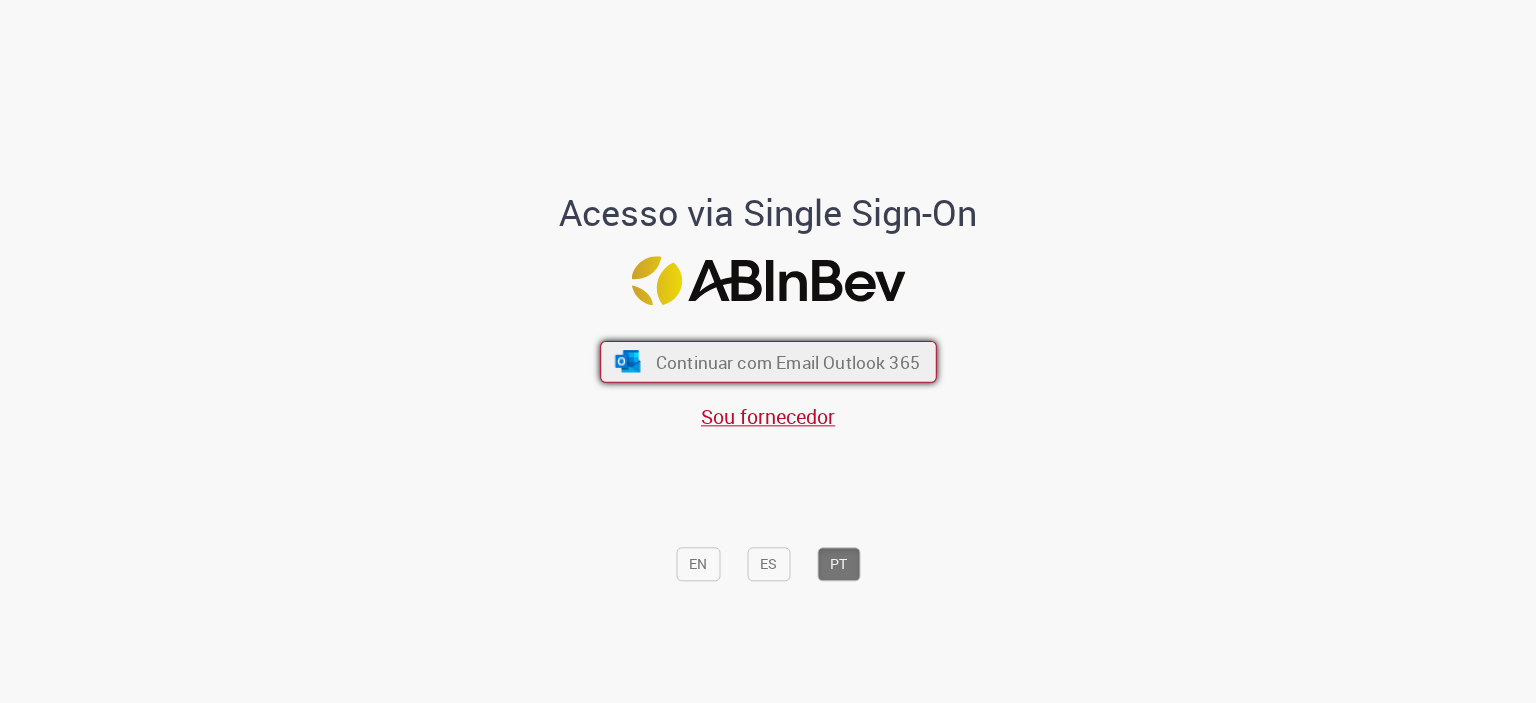 click on "Continuar com Email Outlook 365" at bounding box center [787, 361] 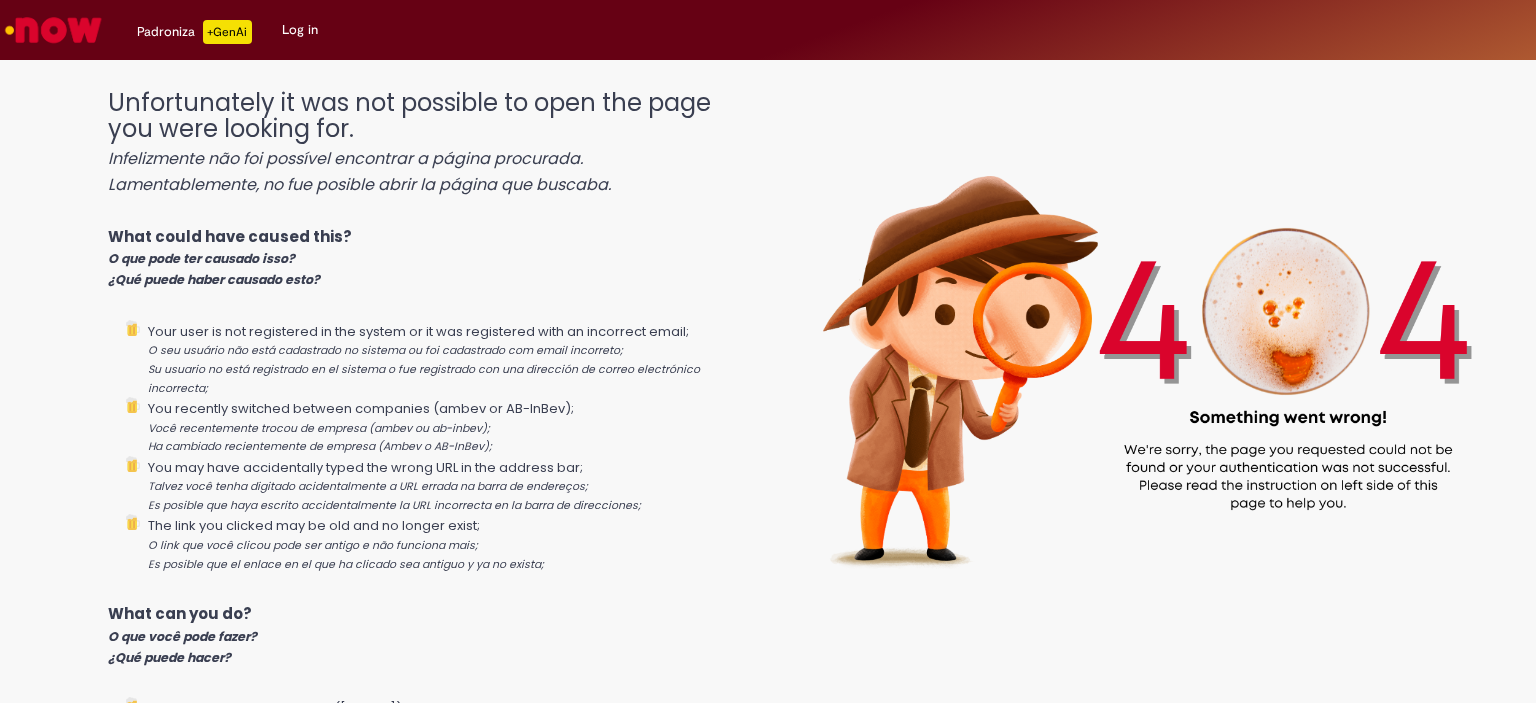 scroll, scrollTop: 0, scrollLeft: 0, axis: both 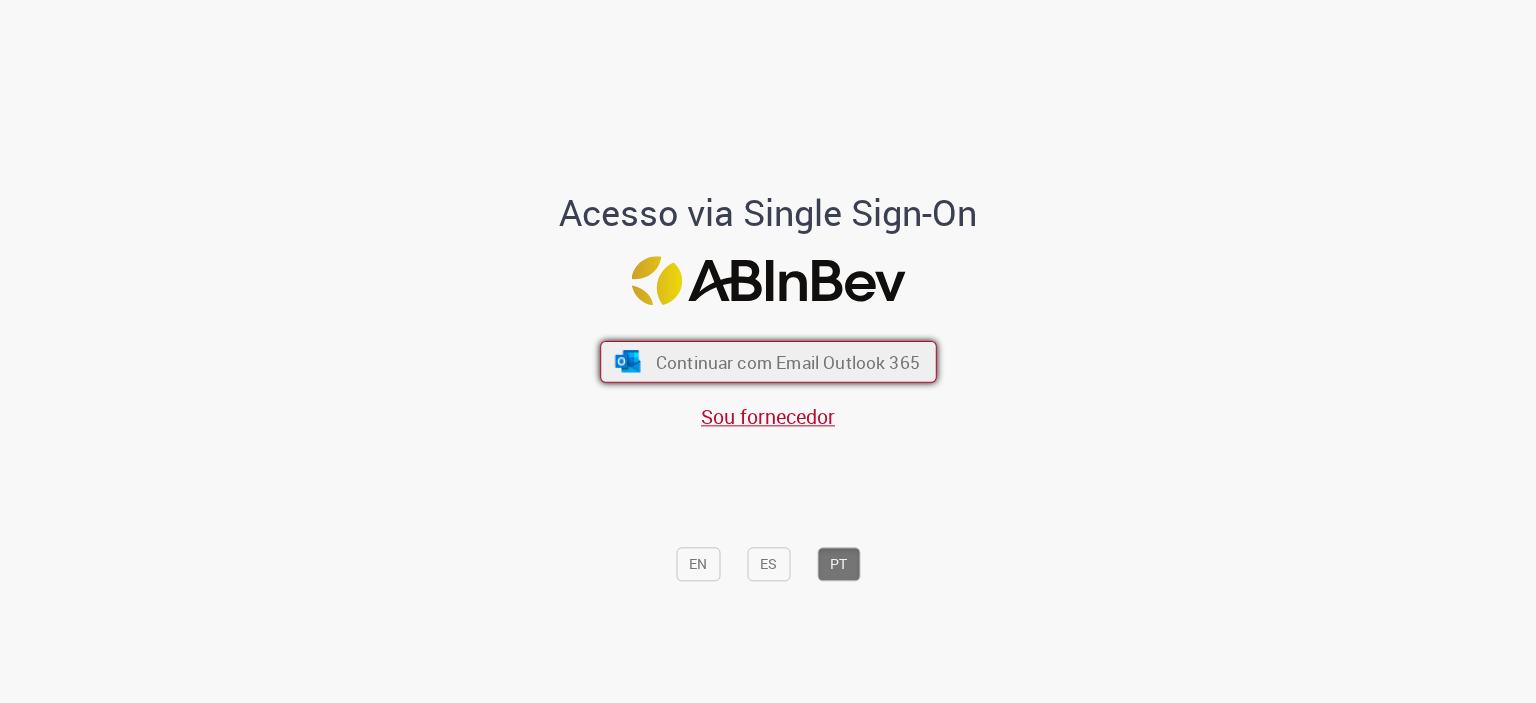 click on "Continuar com Email Outlook 365" at bounding box center (768, 361) 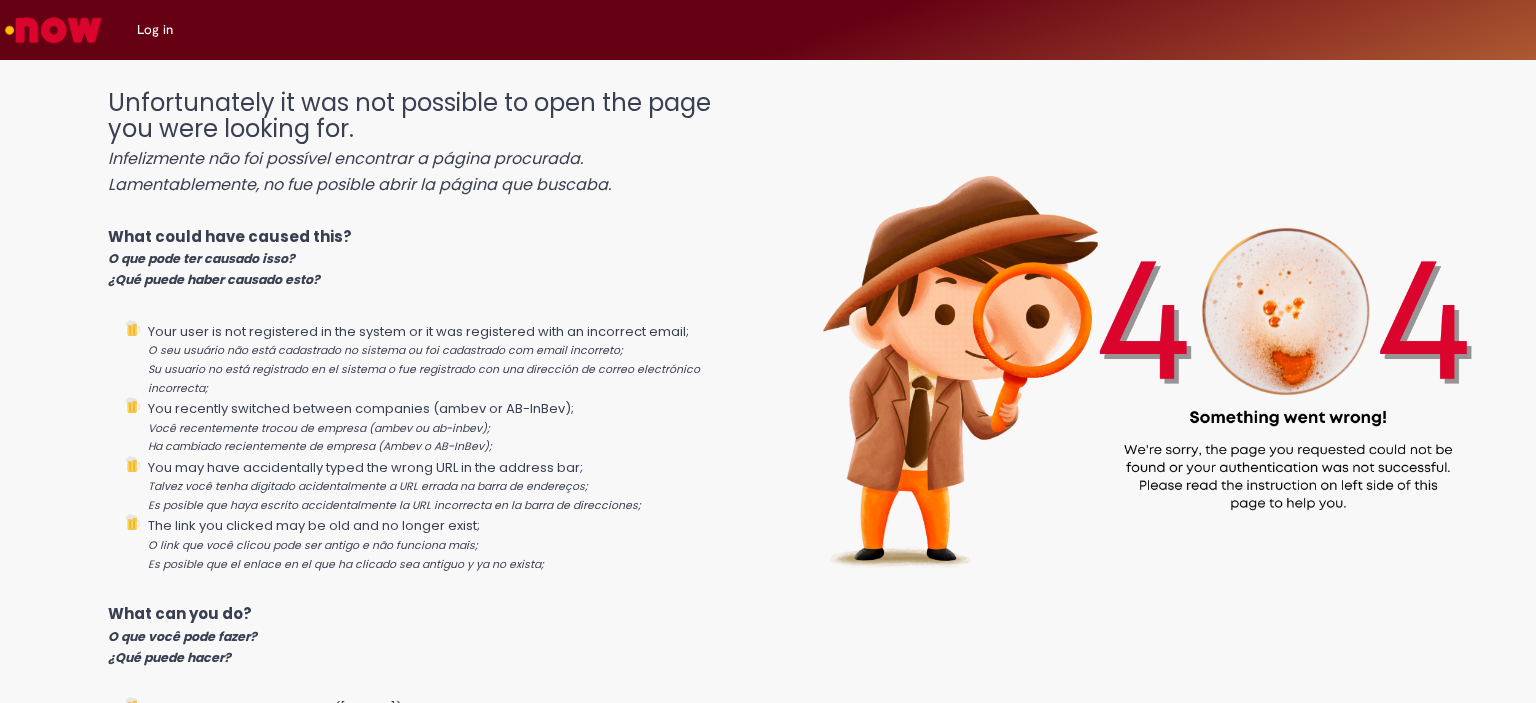 scroll, scrollTop: 0, scrollLeft: 0, axis: both 